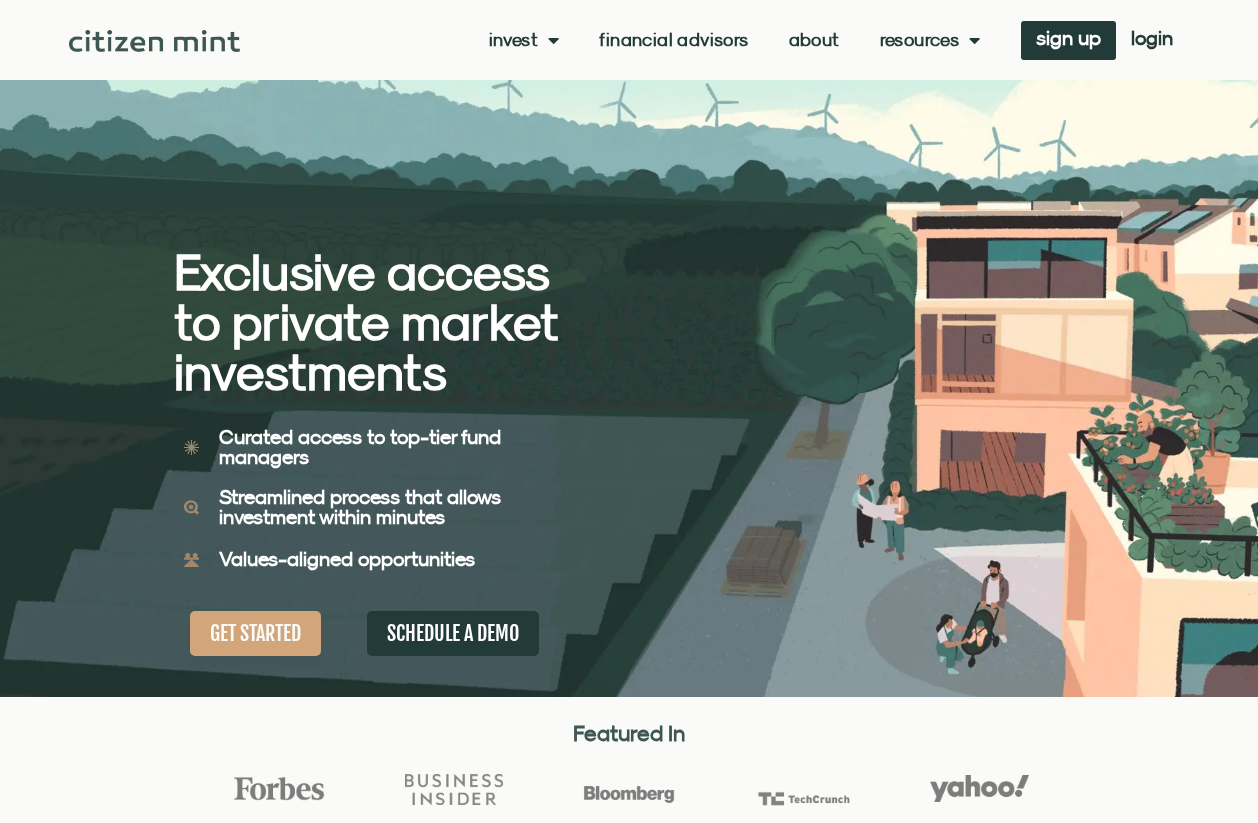 scroll, scrollTop: 0, scrollLeft: 0, axis: both 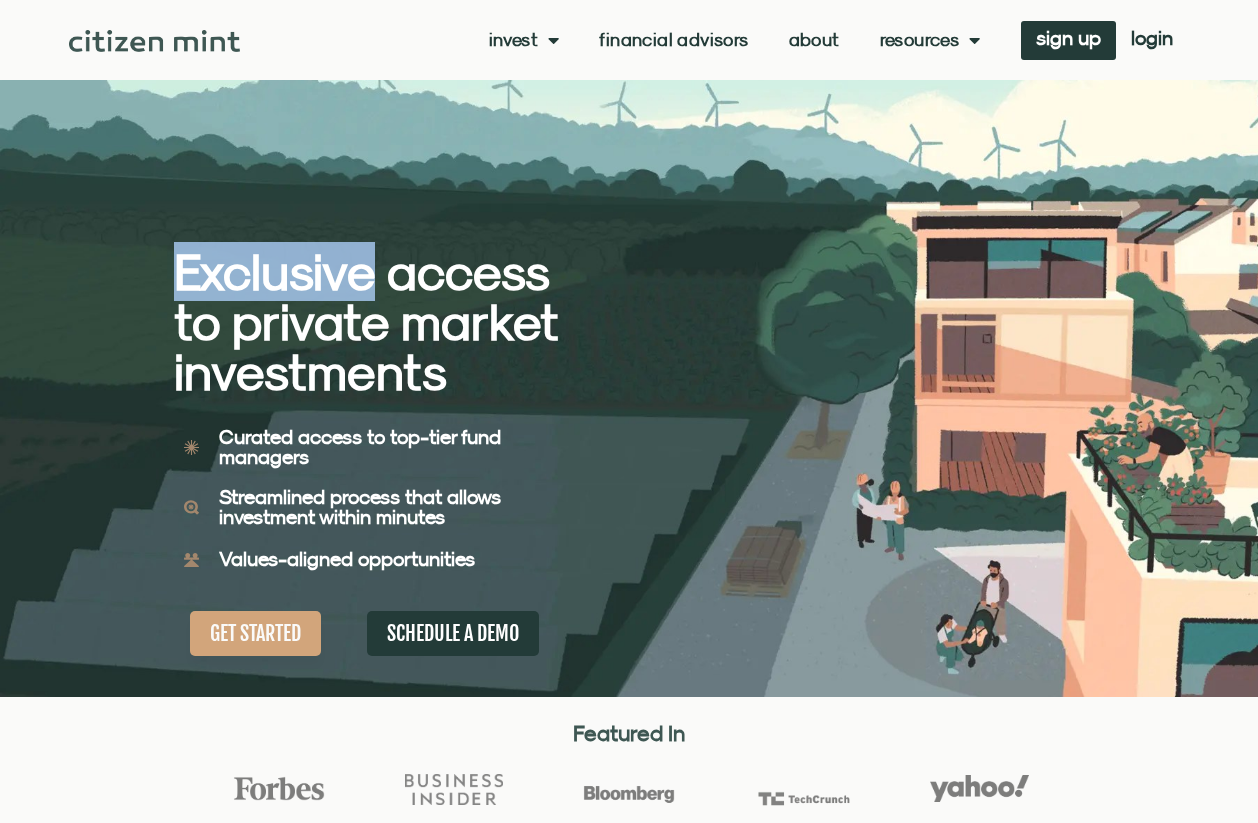 click on "Exclusive access to private market investments" at bounding box center [366, 322] 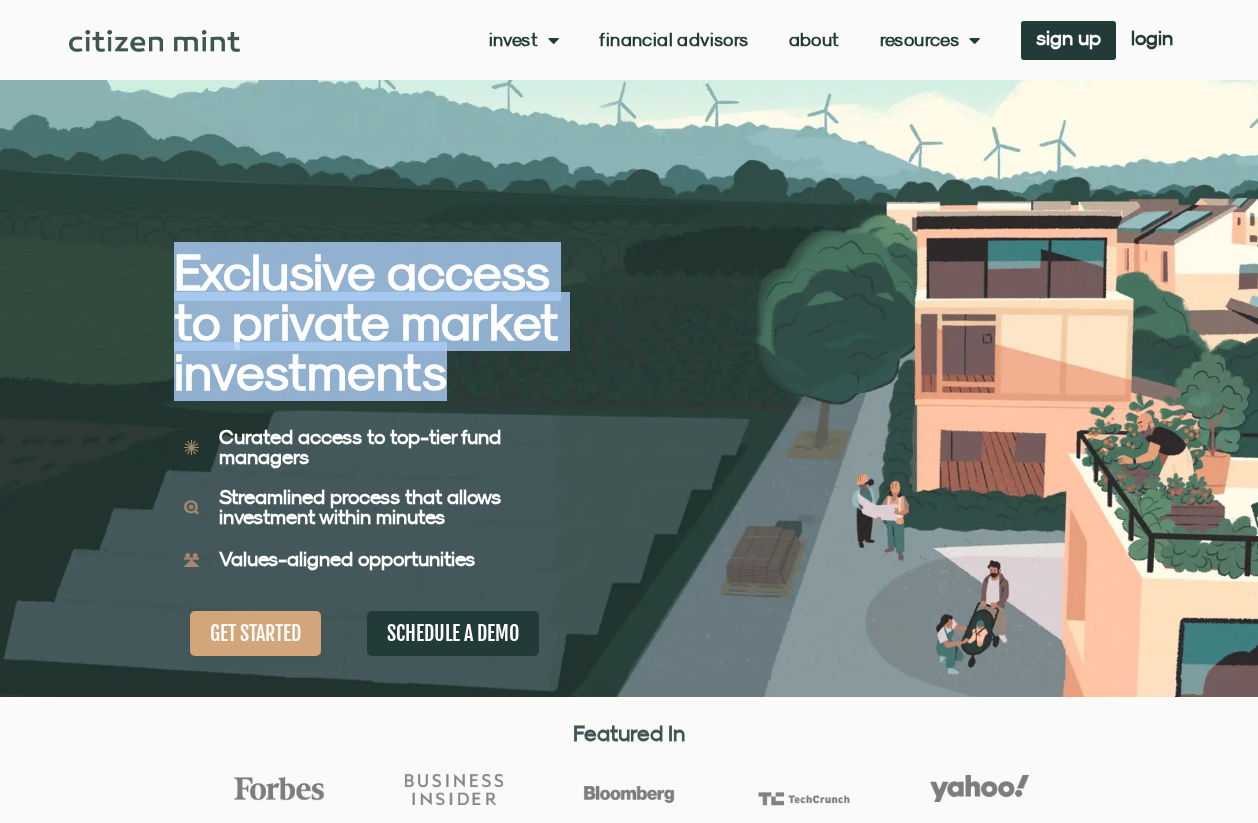 click on "Exclusive access to private market investments" at bounding box center [366, 322] 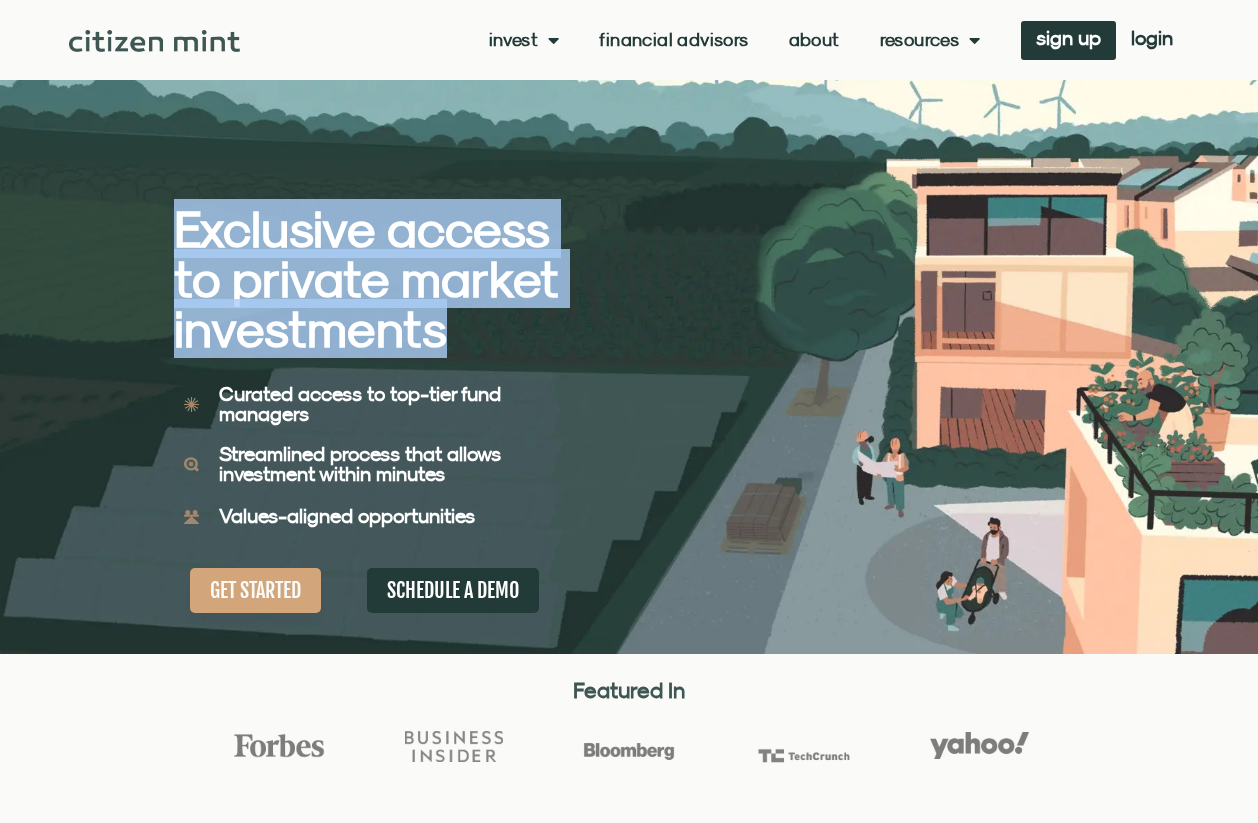 scroll, scrollTop: 49, scrollLeft: 0, axis: vertical 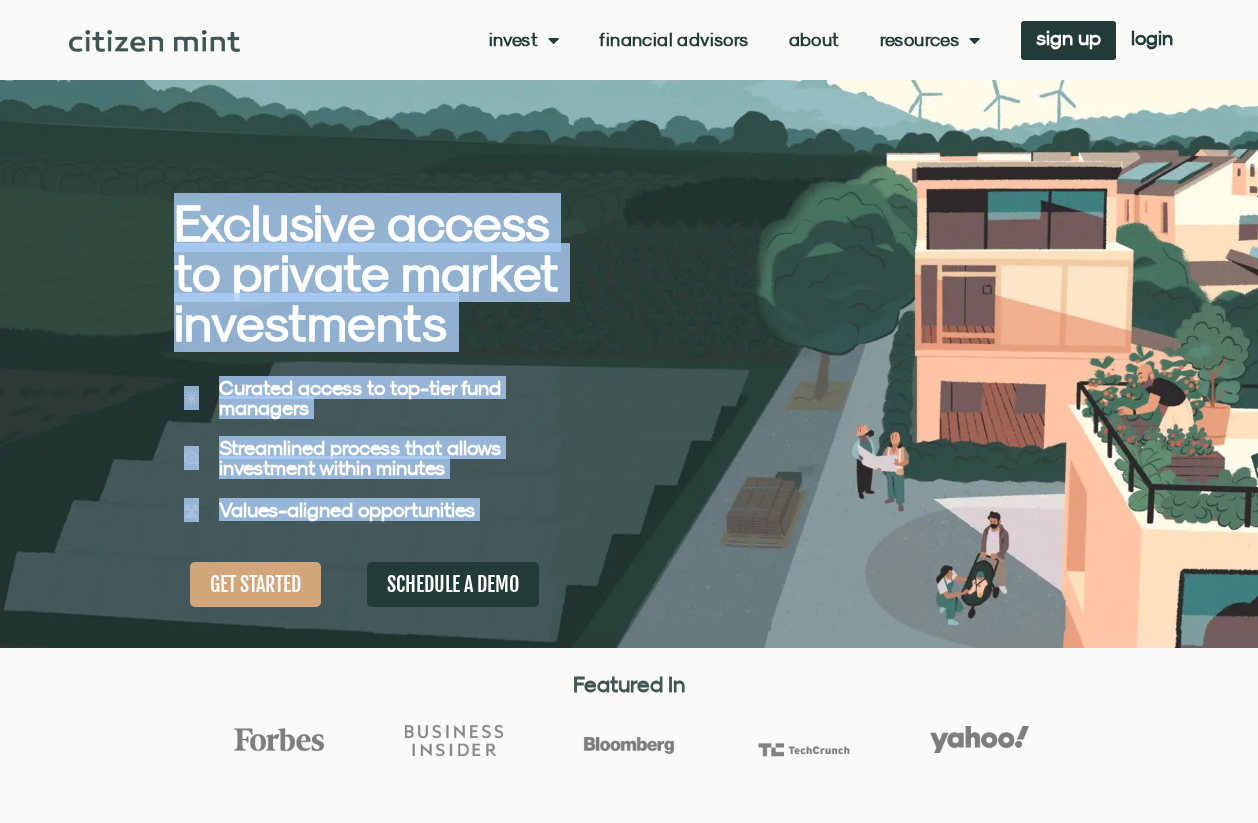 click on "Values-aligned opportunities" at bounding box center [384, 510] 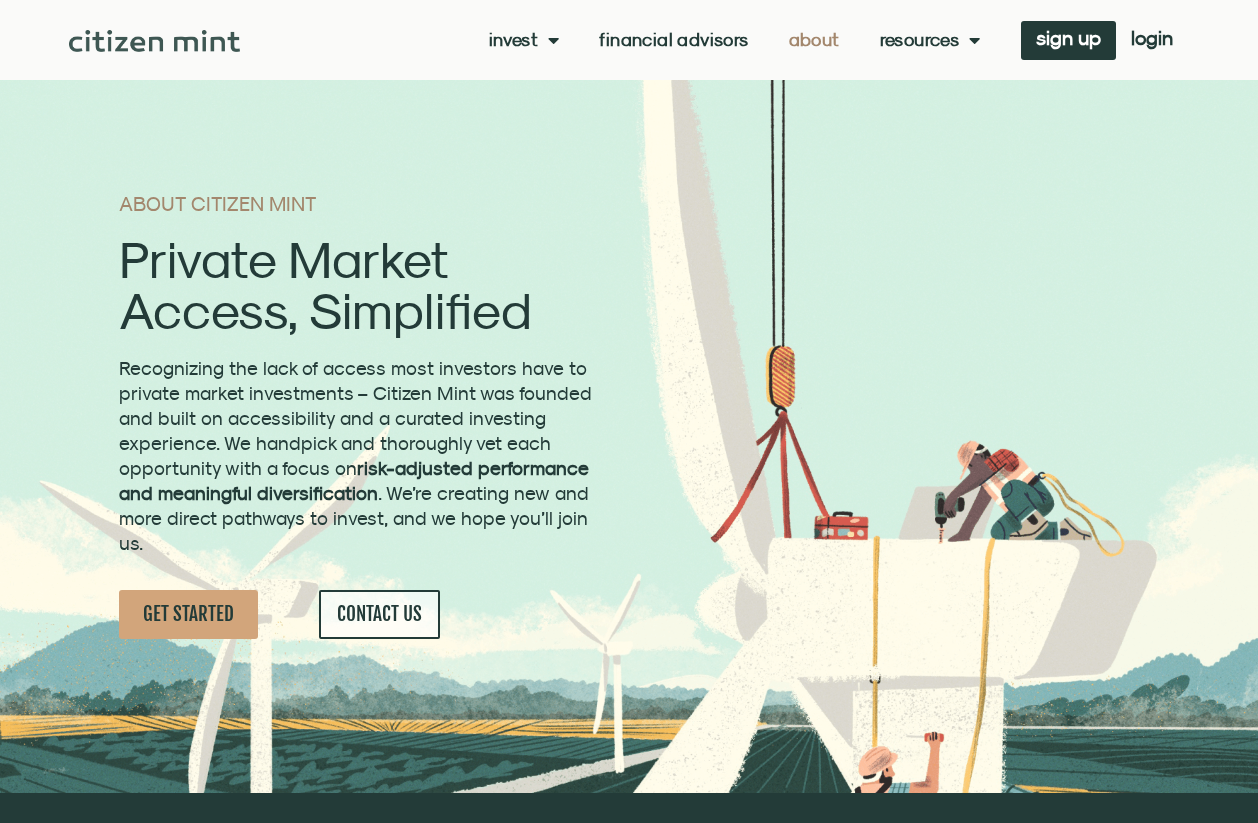 scroll, scrollTop: 0, scrollLeft: 0, axis: both 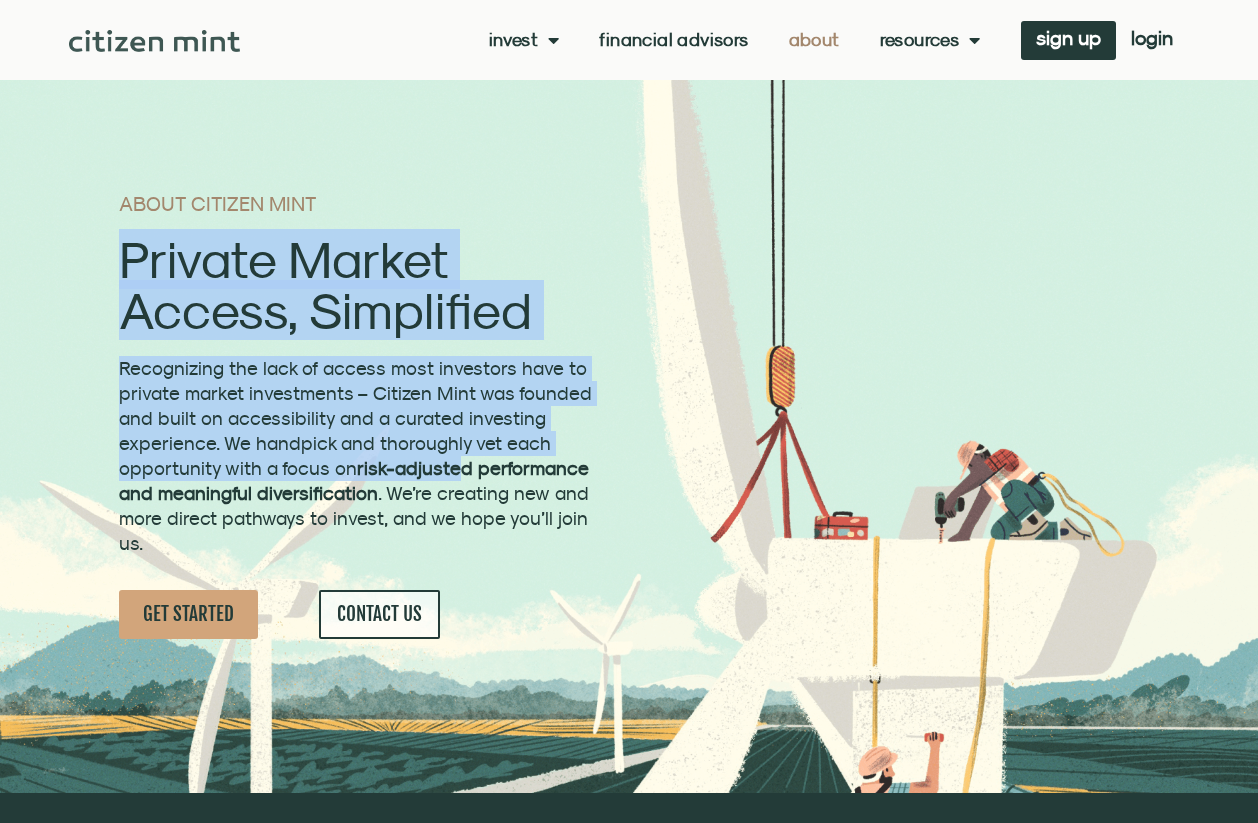 drag, startPoint x: 109, startPoint y: 218, endPoint x: 447, endPoint y: 456, distance: 413.38602 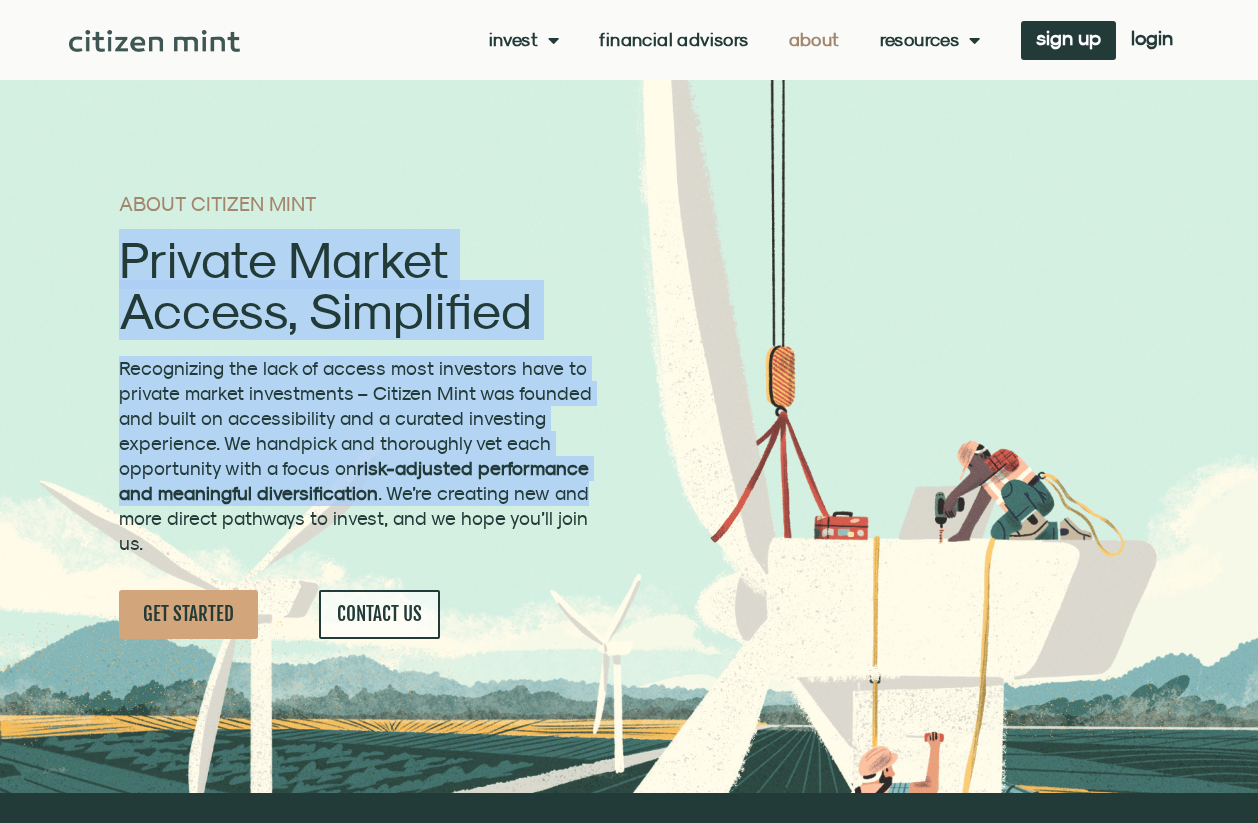 click on "Recognizing the lack of access most investors have to private market investments – Citizen Mint was founded and built on accessibility and a curated investing experience. We handpick and thoroughly vet each opportunity with a focus on  risk-adjusted performance and meaningful diversification . We’re creating new and more direct pathways to invest, and we hope you’ll join us." at bounding box center (358, 456) 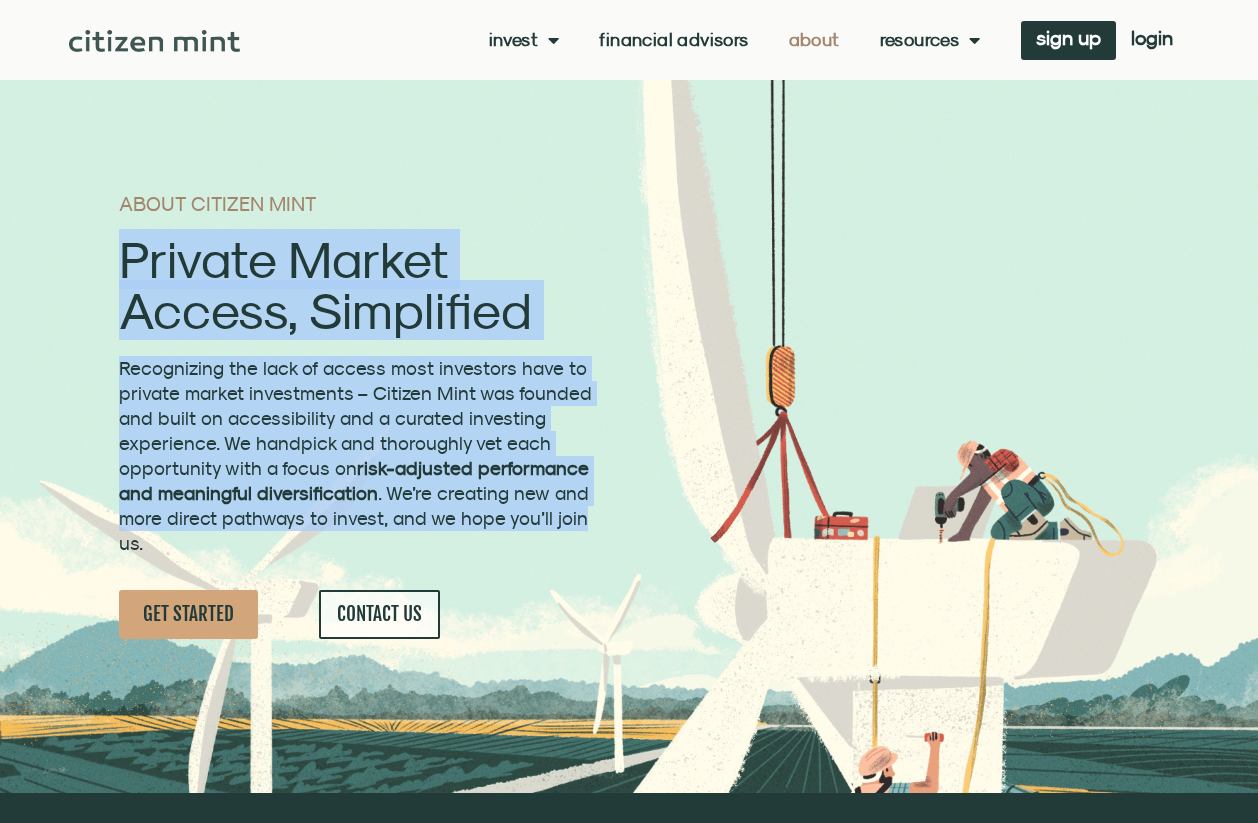 click on "Recognizing the lack of access most investors have to private market investments – Citizen Mint was founded and built on accessibility and a curated investing experience. We handpick and thoroughly vet each opportunity with a focus on  risk-adjusted performance and meaningful diversification . We’re creating new and more direct pathways to invest, and we hope you’ll join us." at bounding box center (358, 456) 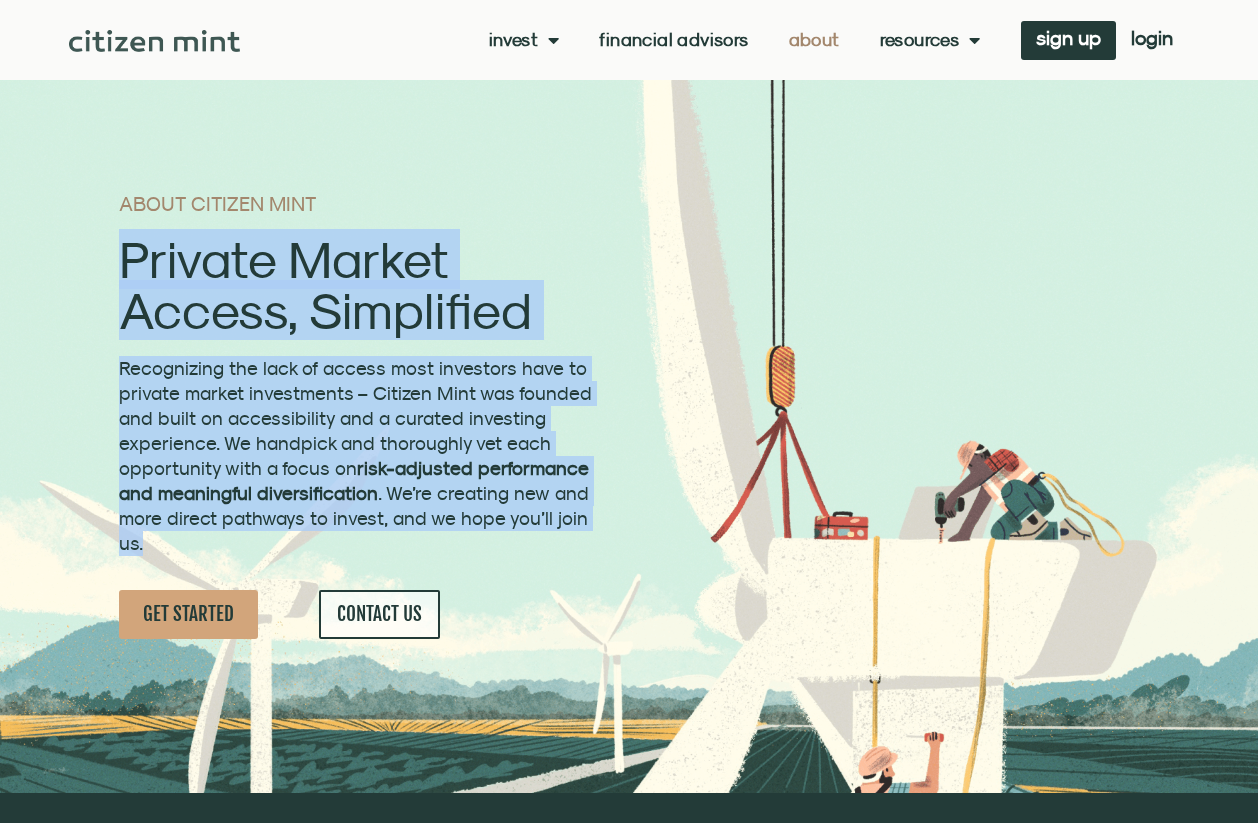 click on "Recognizing the lack of access most investors have to private market investments – Citizen Mint was founded and built on accessibility and a curated investing experience. We handpick and thoroughly vet each opportunity with a focus on  risk-adjusted performance and meaningful diversification . We’re creating new and more direct pathways to invest, and we hope you’ll join us." at bounding box center [358, 456] 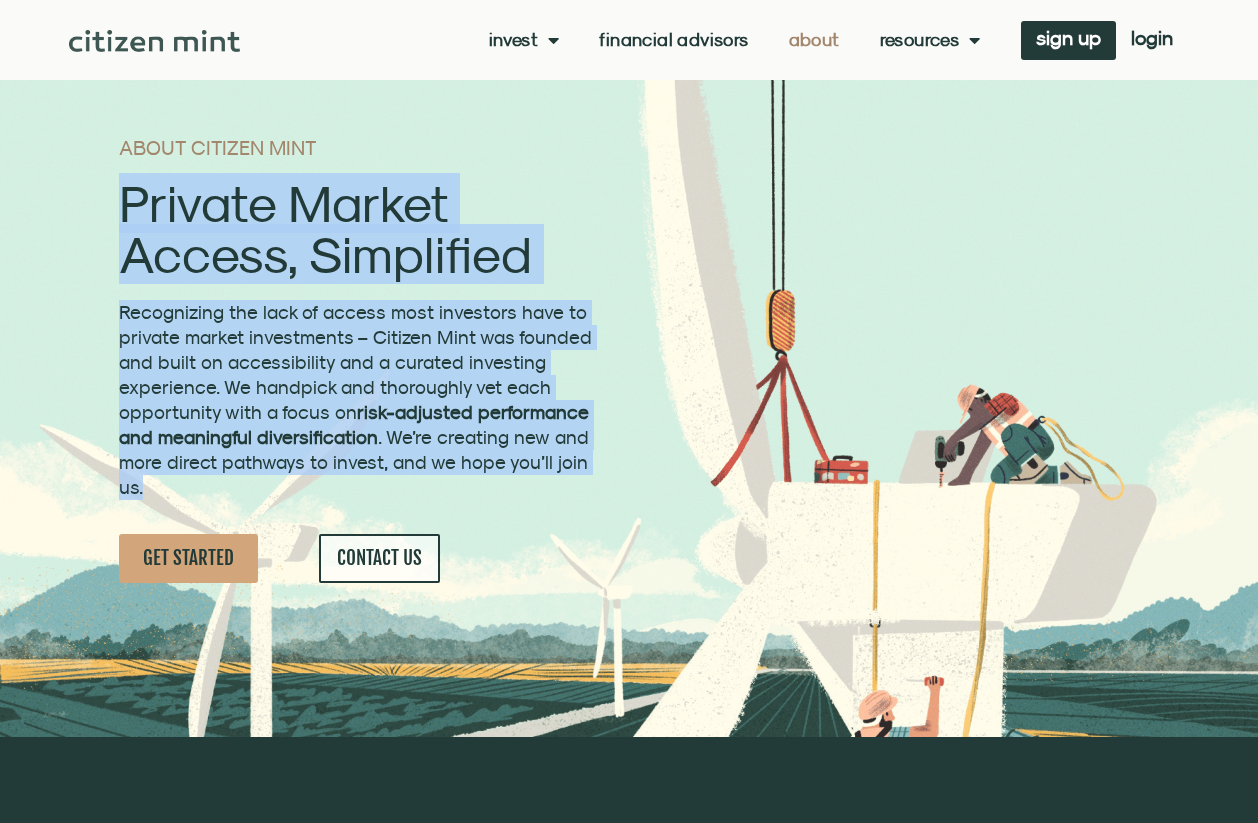 scroll, scrollTop: 0, scrollLeft: 0, axis: both 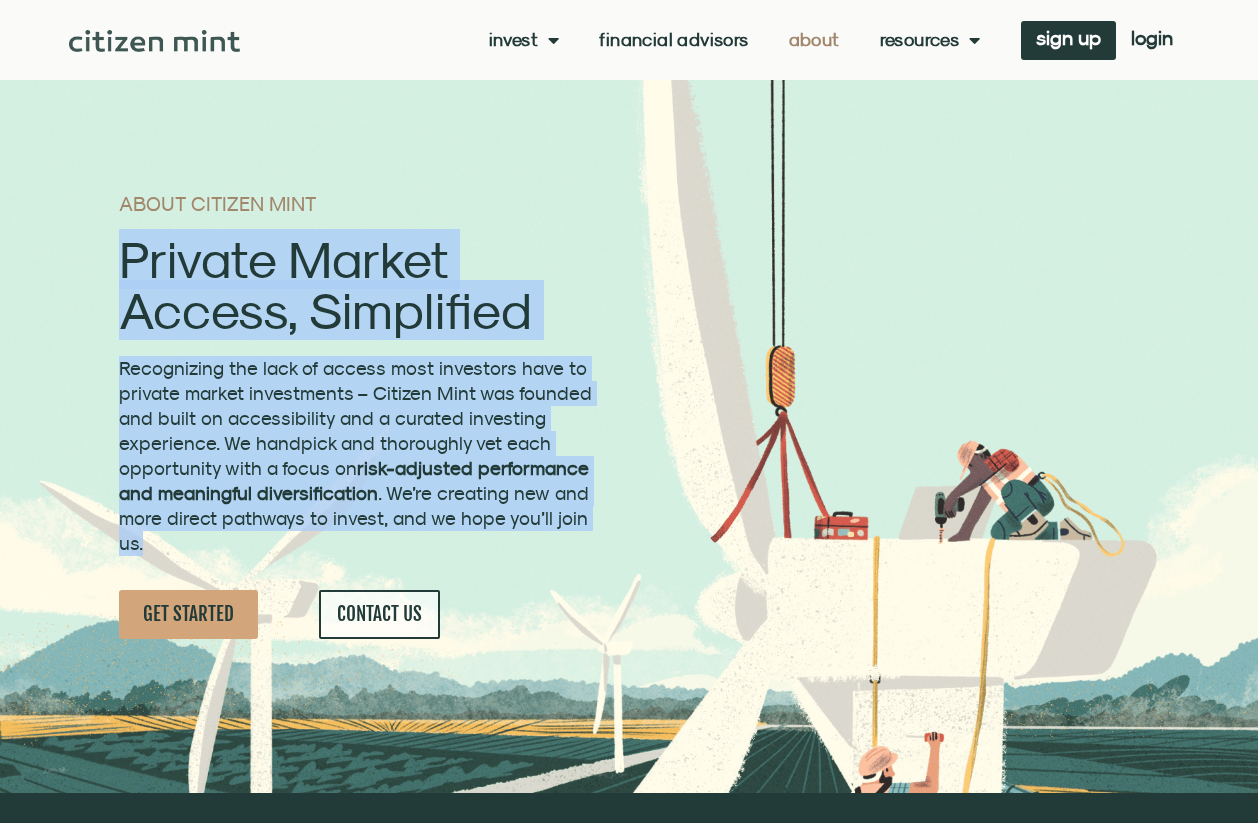 click at bounding box center [154, 41] 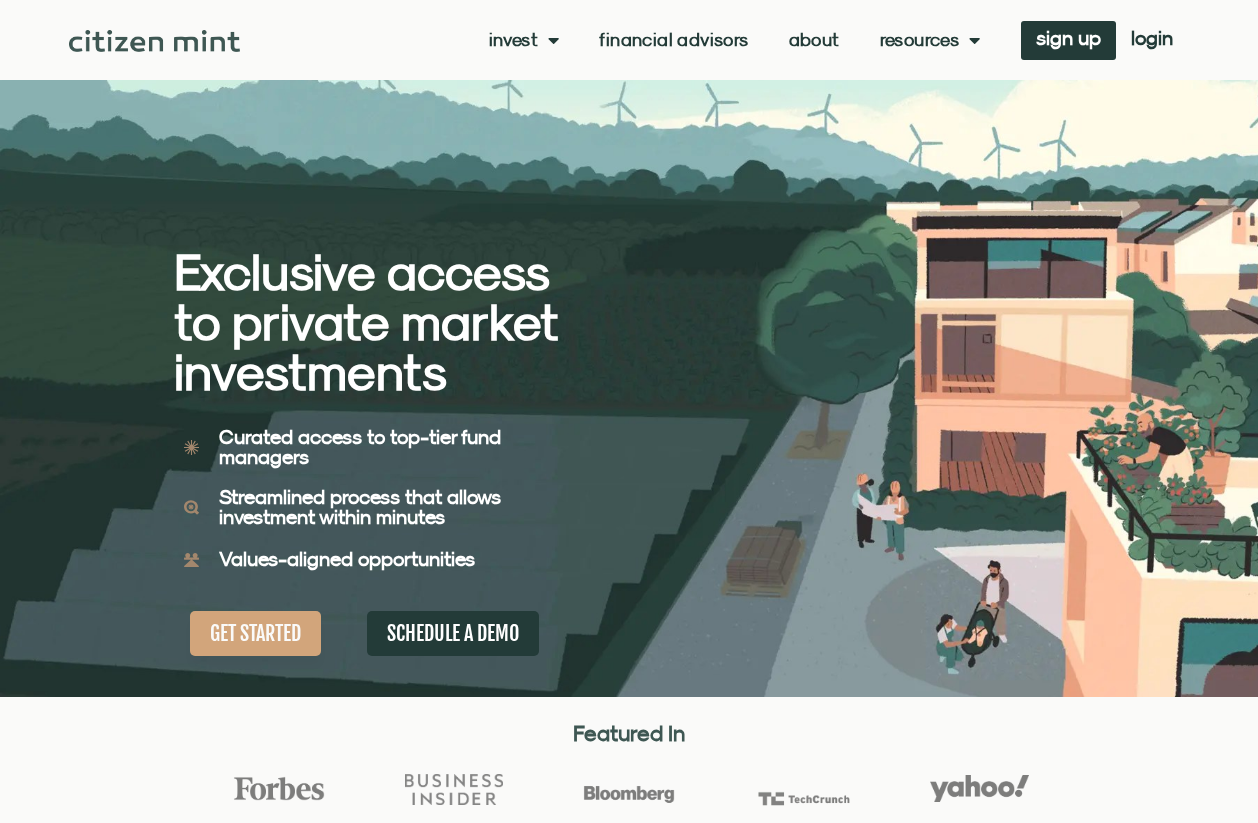 scroll, scrollTop: 0, scrollLeft: 0, axis: both 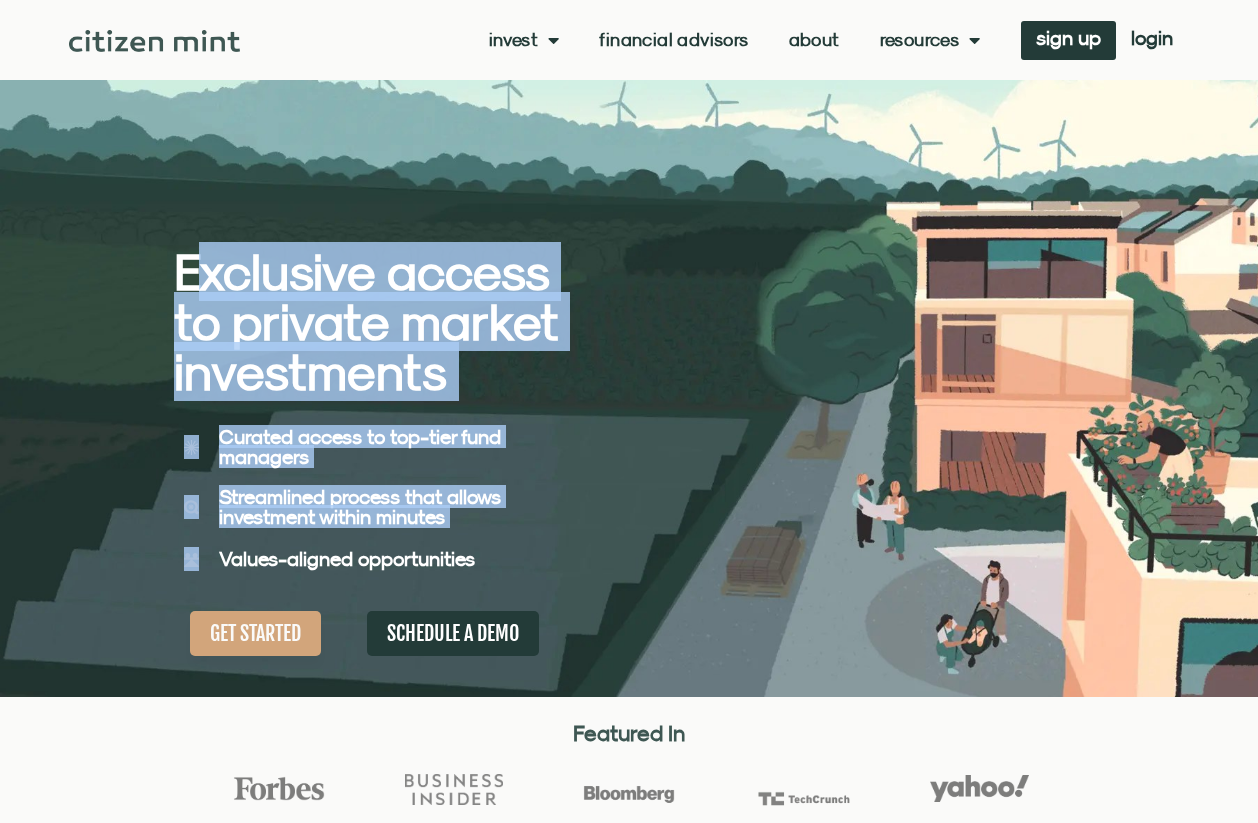 drag, startPoint x: 196, startPoint y: 251, endPoint x: 531, endPoint y: 546, distance: 446.37427 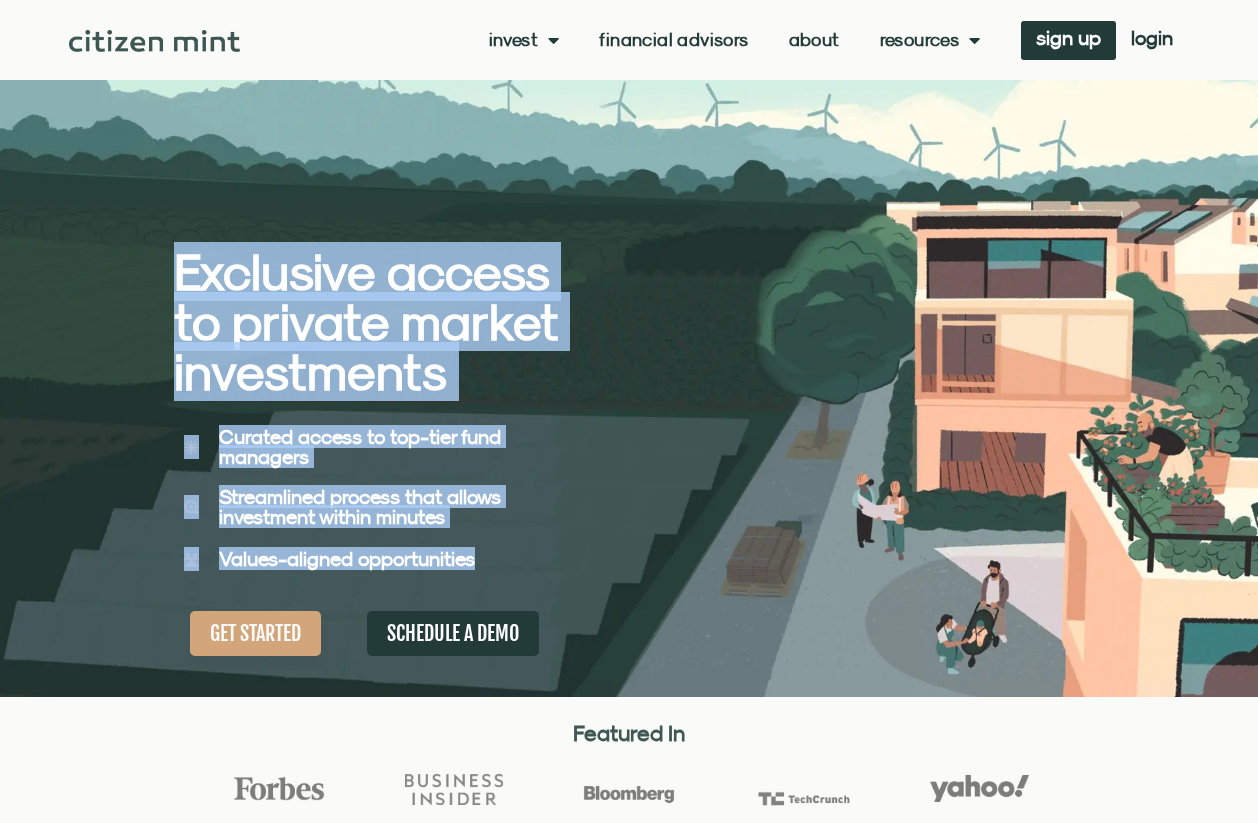 drag, startPoint x: 505, startPoint y: 561, endPoint x: 111, endPoint y: 255, distance: 498.87073 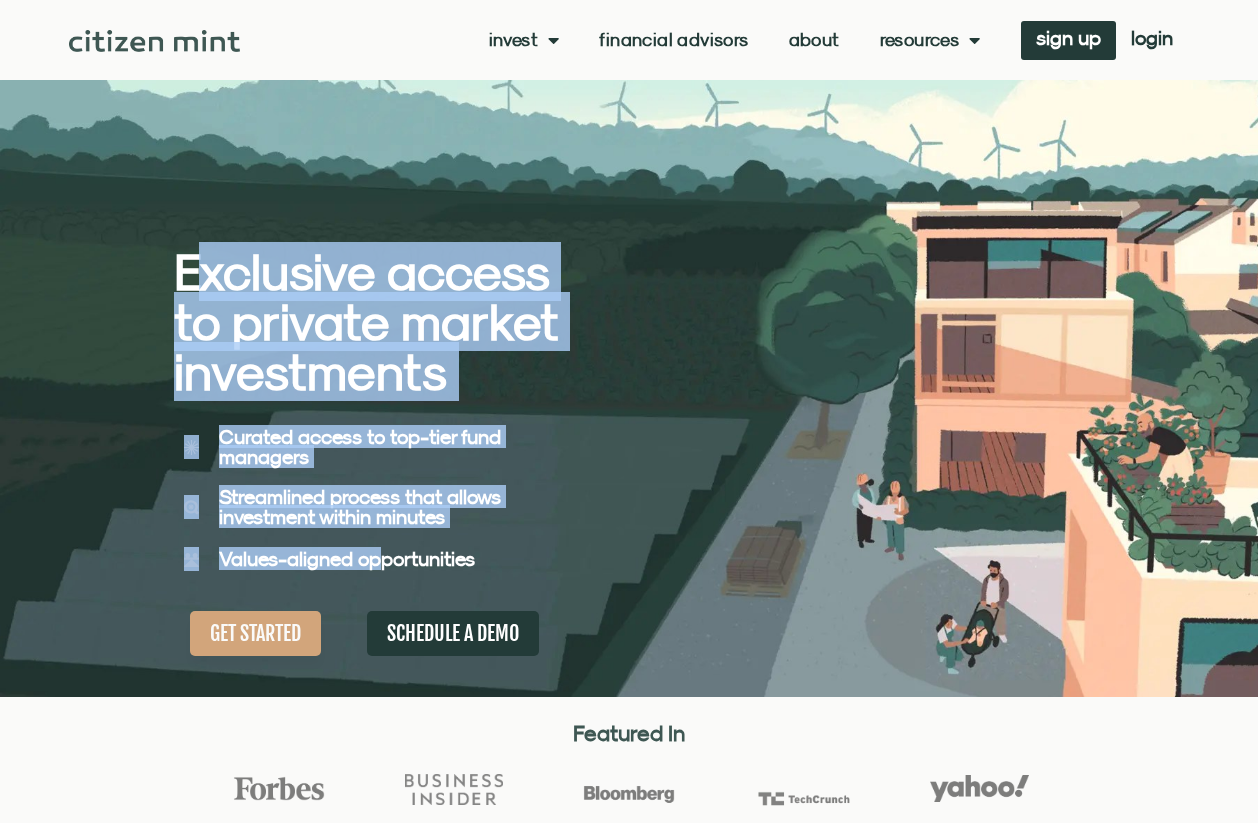 drag, startPoint x: 194, startPoint y: 270, endPoint x: 374, endPoint y: 548, distance: 331.18576 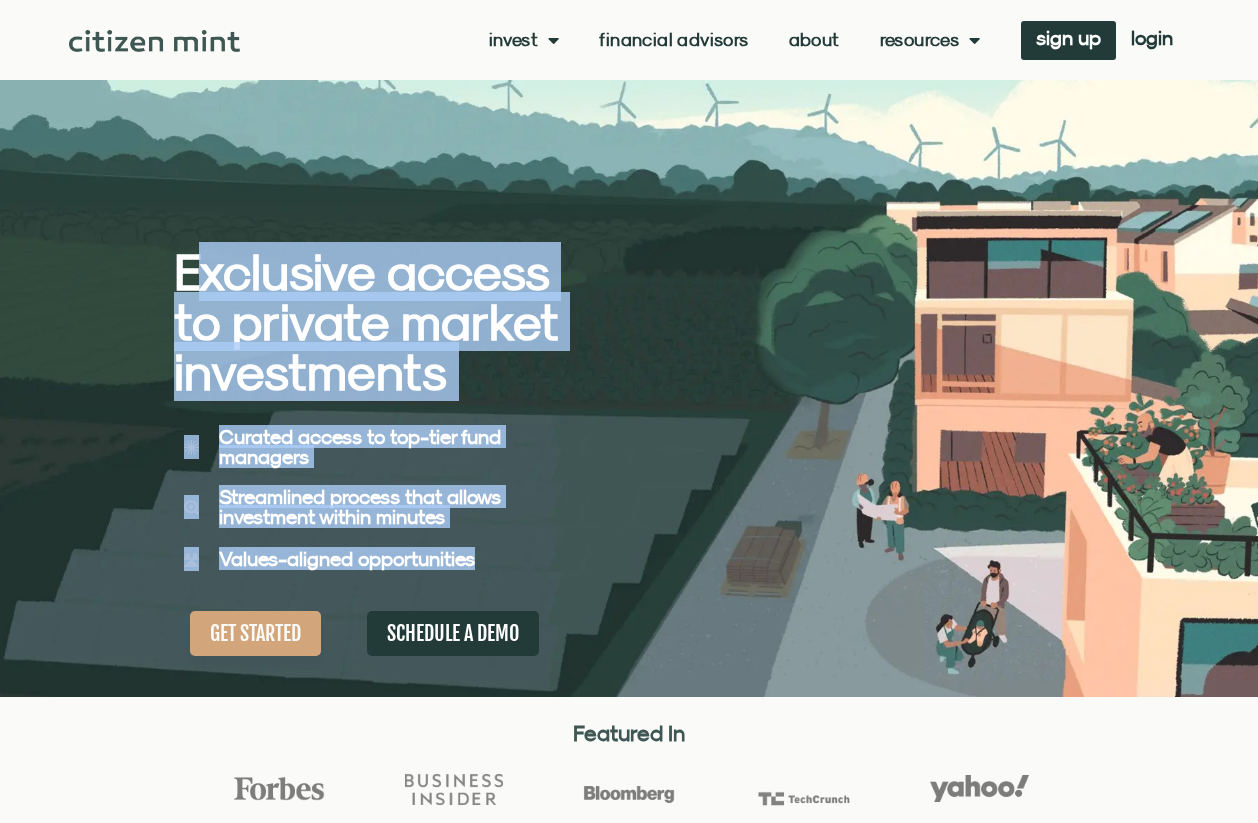 click on "Values-aligned opportunities" at bounding box center (384, 559) 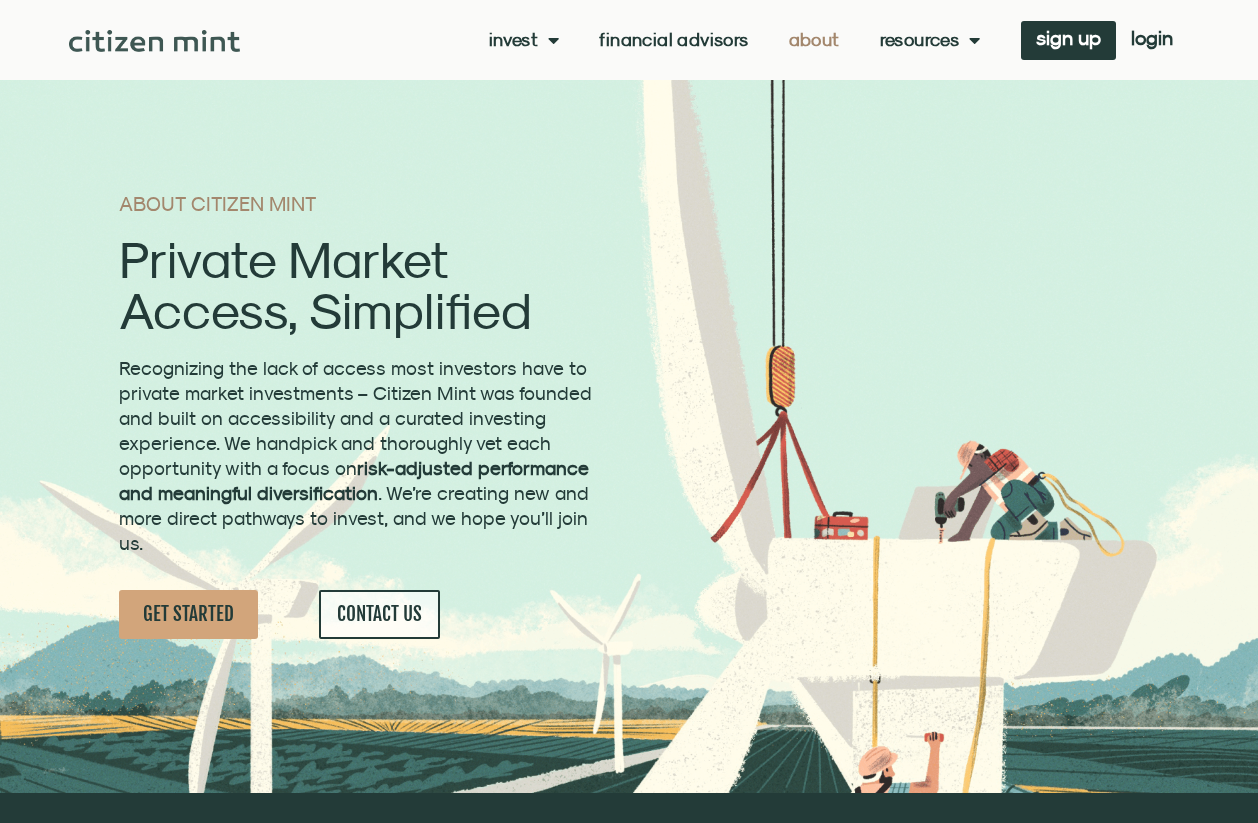 scroll, scrollTop: 0, scrollLeft: 0, axis: both 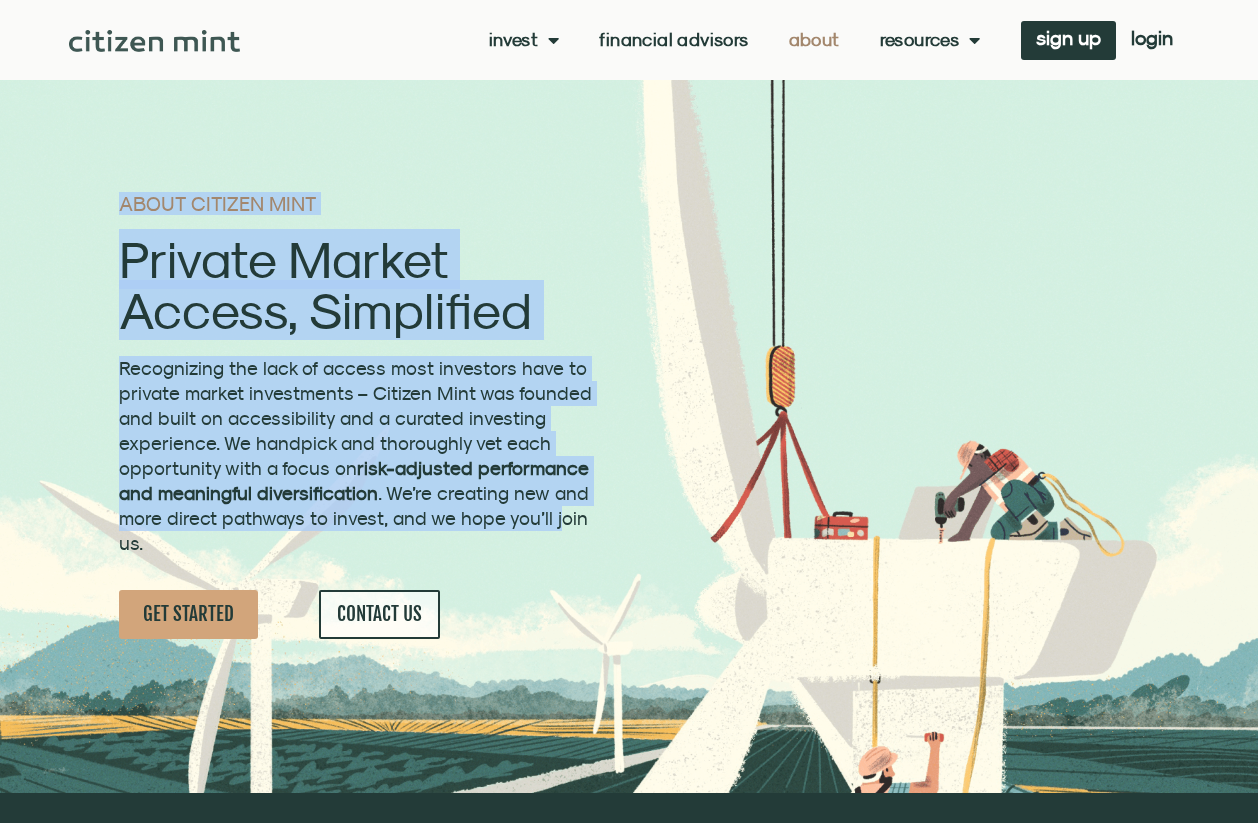 drag, startPoint x: 123, startPoint y: 195, endPoint x: 550, endPoint y: 518, distance: 535.40454 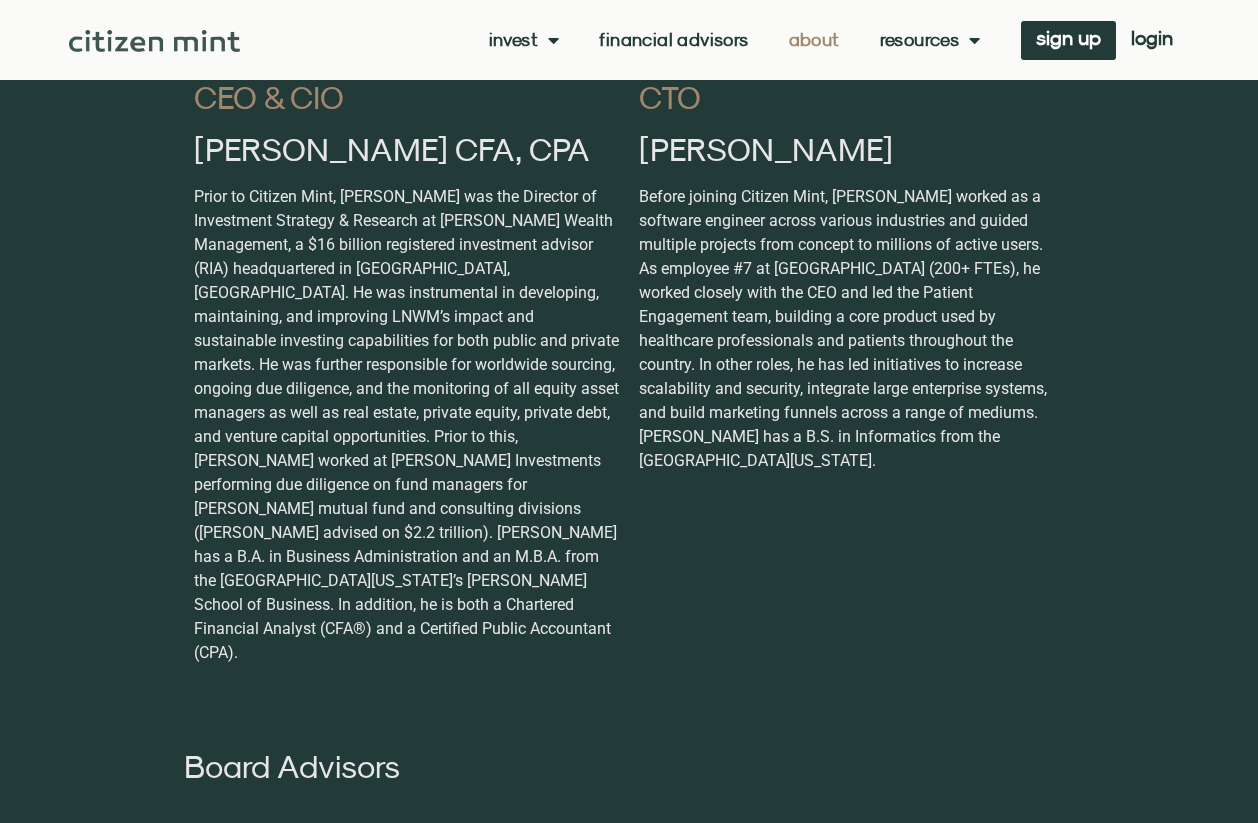 scroll, scrollTop: 1425, scrollLeft: 0, axis: vertical 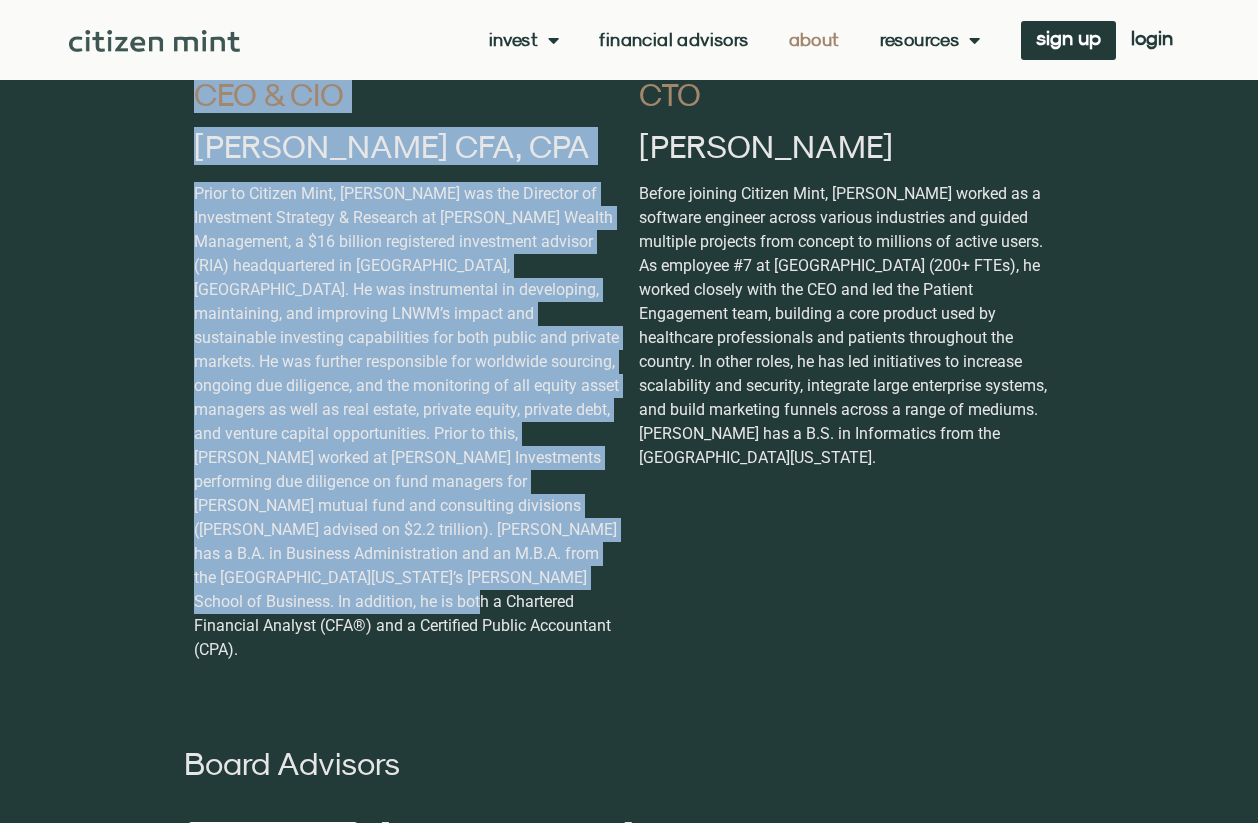 click on "Prior to Citizen Mint, [PERSON_NAME] was the Director of Investment Strategy & Research at [PERSON_NAME] Wealth Management, a $16 billion registered investment advisor (RIA) headquartered in [GEOGRAPHIC_DATA], [GEOGRAPHIC_DATA]. He was instrumental in developing, maintaining, and improving LNWM’s impact and sustainable investing capabilities for both public and private markets. He was further responsible for worldwide sourcing, ongoing due diligence, and the monitoring of all equity asset managers as well as real estate, private equity, private debt, and venture capital opportunities. Prior to this, [PERSON_NAME] worked at [PERSON_NAME] Investments performing due diligence on fund managers for [PERSON_NAME] mutual fund and consulting divisions ([PERSON_NAME] advised on $2.2 trillion). [PERSON_NAME] has a B.A. in Business Administration and an M.B.A. from the [GEOGRAPHIC_DATA][US_STATE]’s [PERSON_NAME] School of Business. In addition, he is both a Chartered Financial Analyst (CFA®) and a Certified Public Accountant (CPA)." at bounding box center (406, 422) 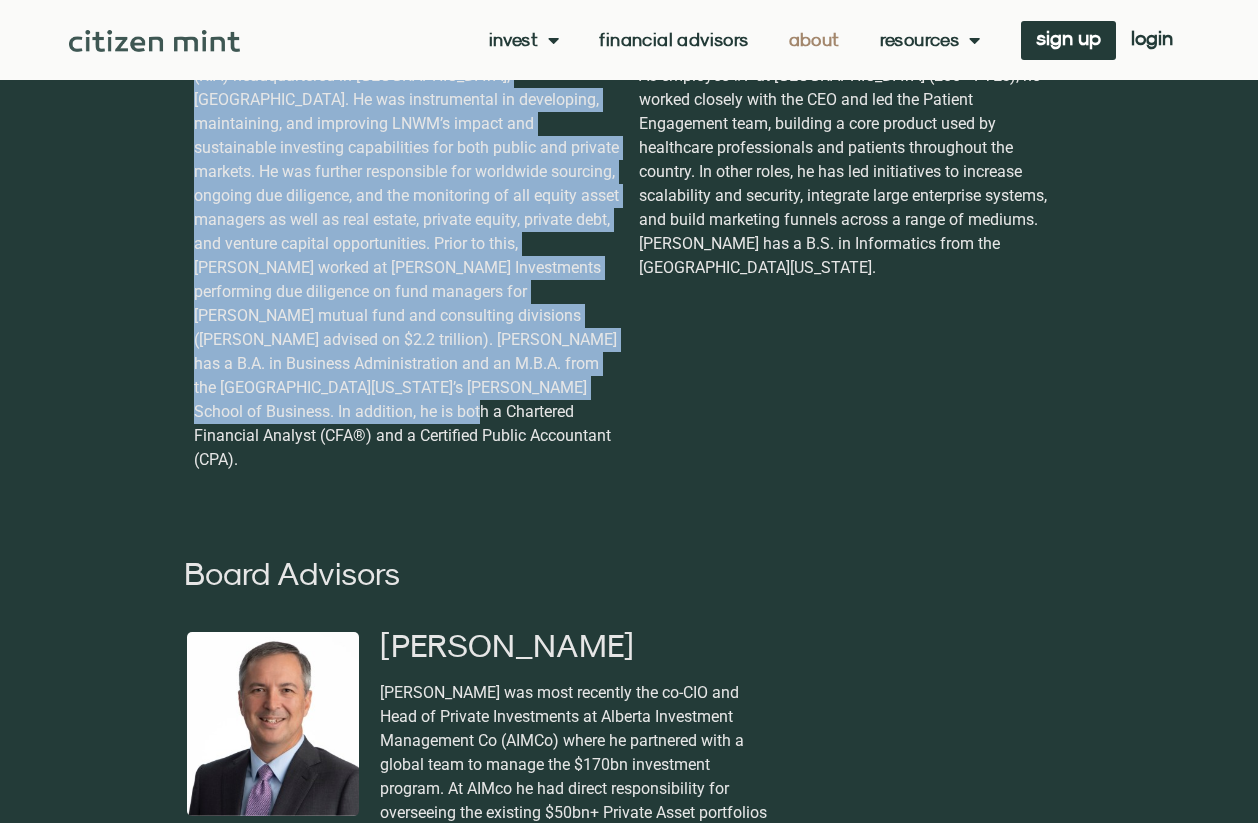 scroll, scrollTop: 1612, scrollLeft: 0, axis: vertical 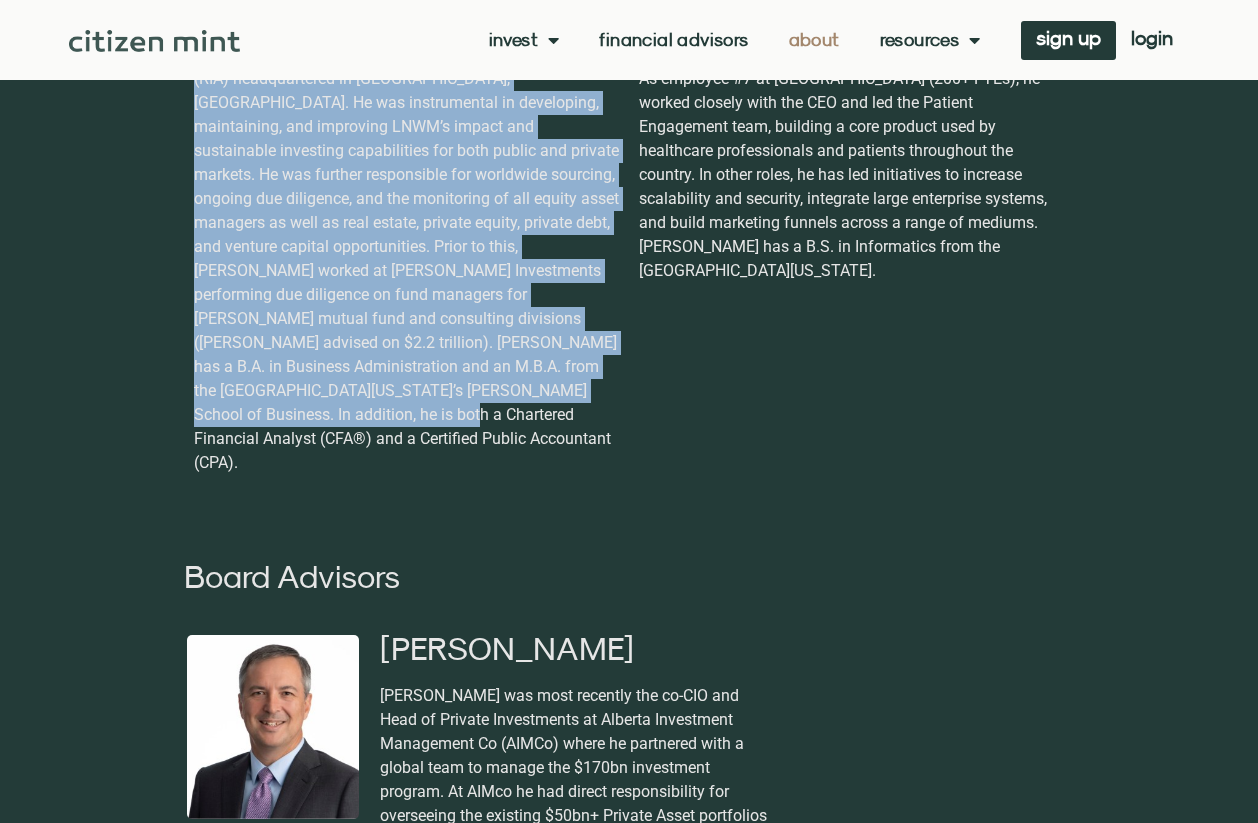 copy on "ABOUT CITIZEN MINT
Private Market Access, Simplified
Recognizing the lack of access most investors have to private market investments – Citizen Mint was founded and built on accessibility and a curated investing experience. We handpick and thoroughly vet each opportunity with a focus on  risk-adjusted performance and meaningful diversification . We’re creating new and more direct pathways to invest, and we hope you’ll join us.
GET STARTED
CONTACT US
Meet the team
CEO & CIO
Josh Hile CFA, CPA
Prior to Citizen Mint, Josh was the Director of Investment Strategy & Research at Laird Norton Wealth Management, a $16 billion registered investment advisor (RIA) headquartered in Seattle, WA. He was instrumental in developing, maintaining, and improving LNWM’s impact and sustainable investing capabilities for both public and private markets. He was further responsible for worldwide sourcing, ongoing due diligenc..." 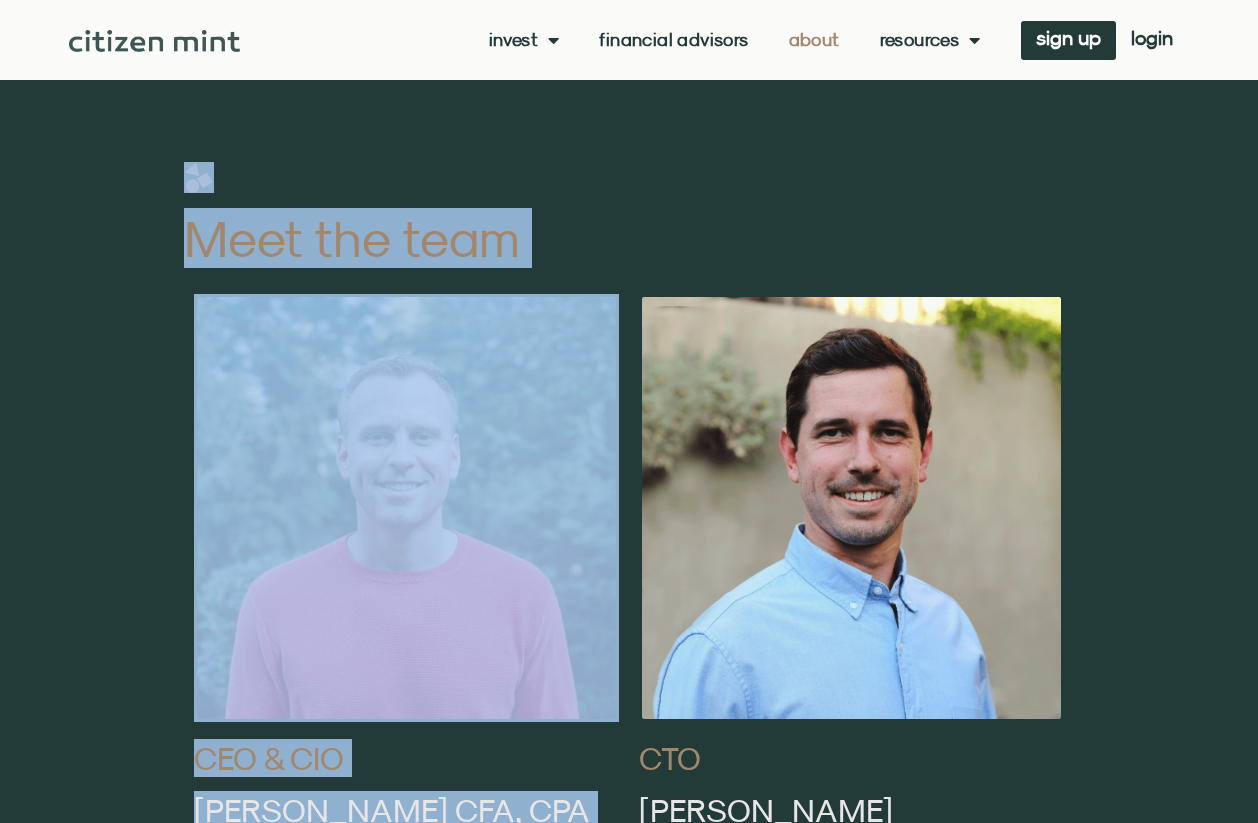 scroll, scrollTop: 0, scrollLeft: 0, axis: both 